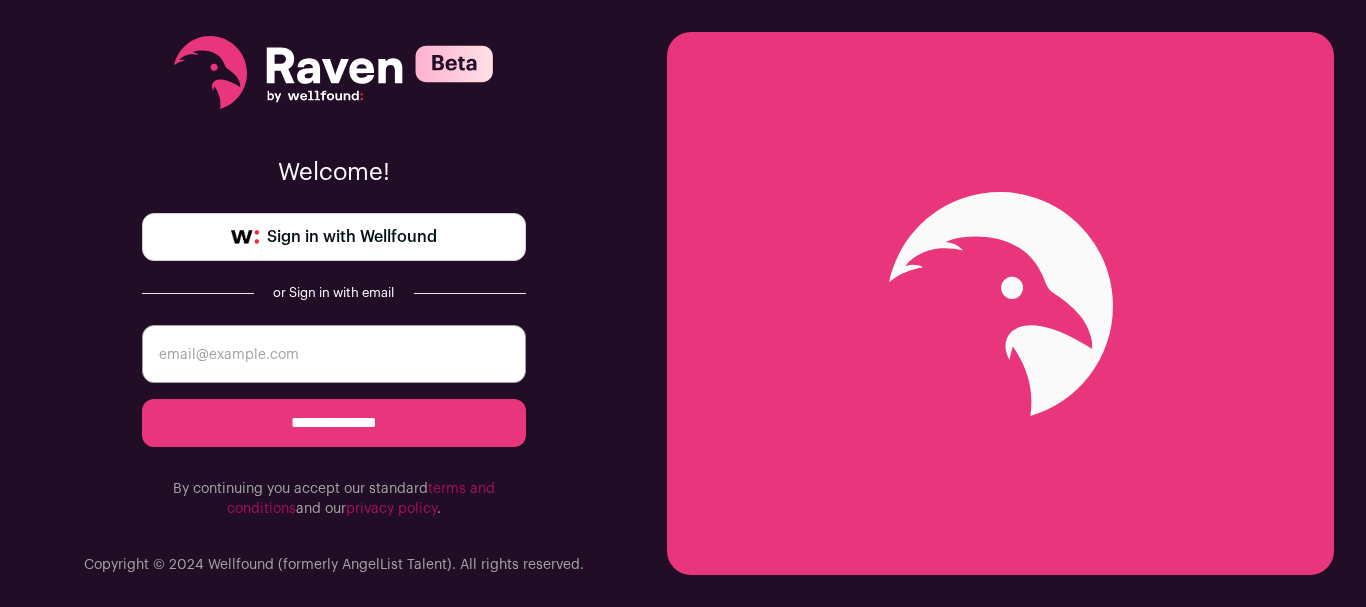 scroll, scrollTop: 0, scrollLeft: 0, axis: both 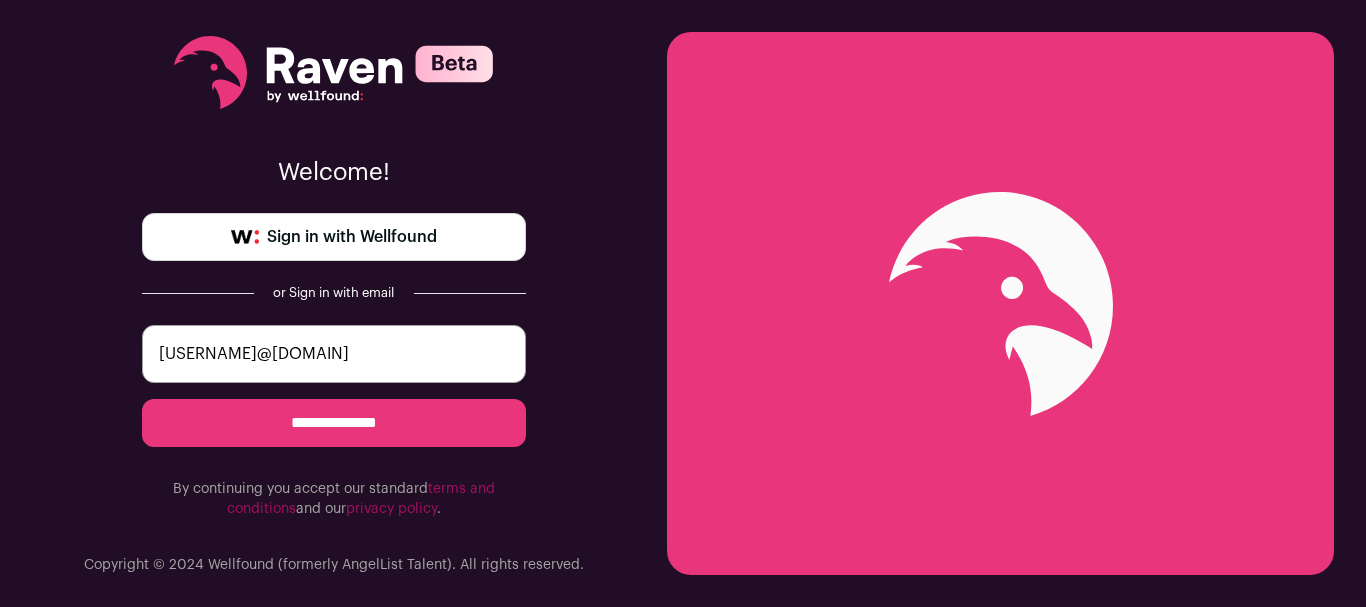 type on "rajpandya98@gmail.com" 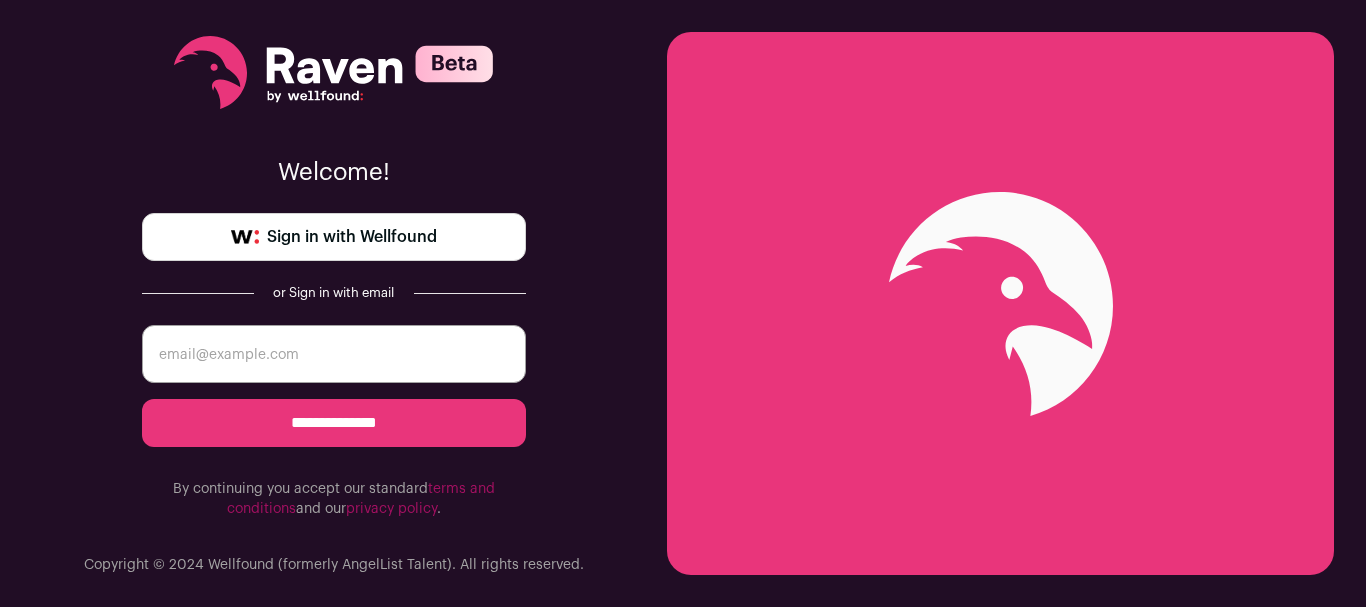 scroll, scrollTop: 0, scrollLeft: 0, axis: both 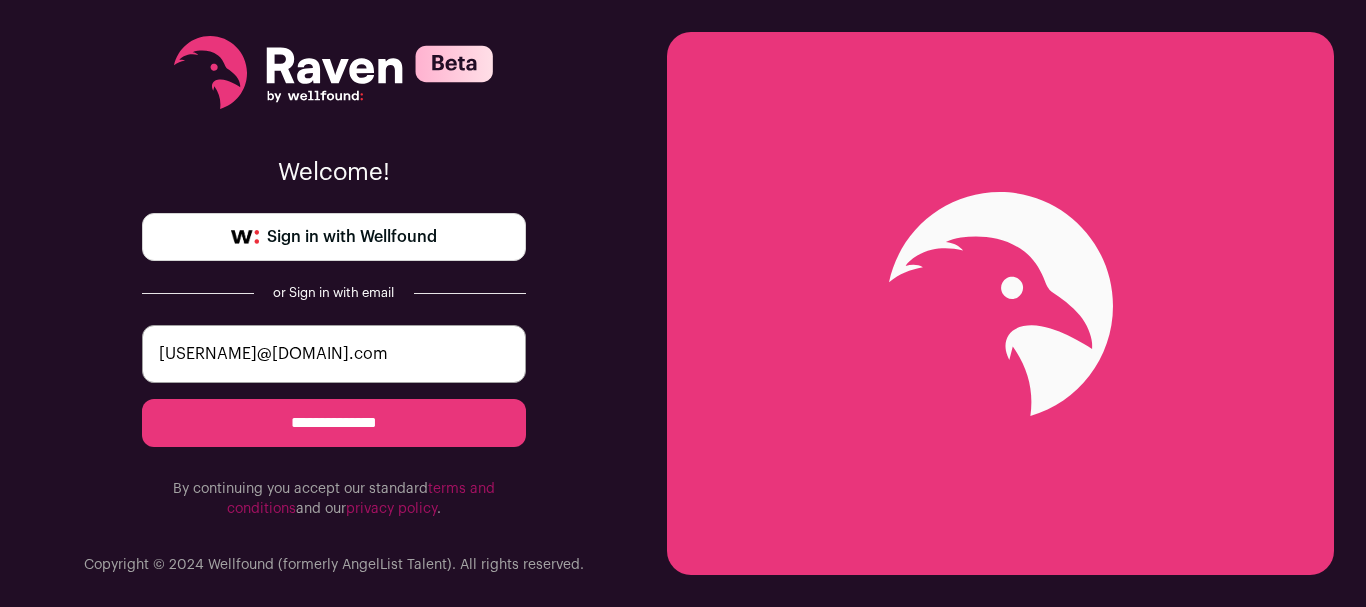 click on "**********" at bounding box center (334, 423) 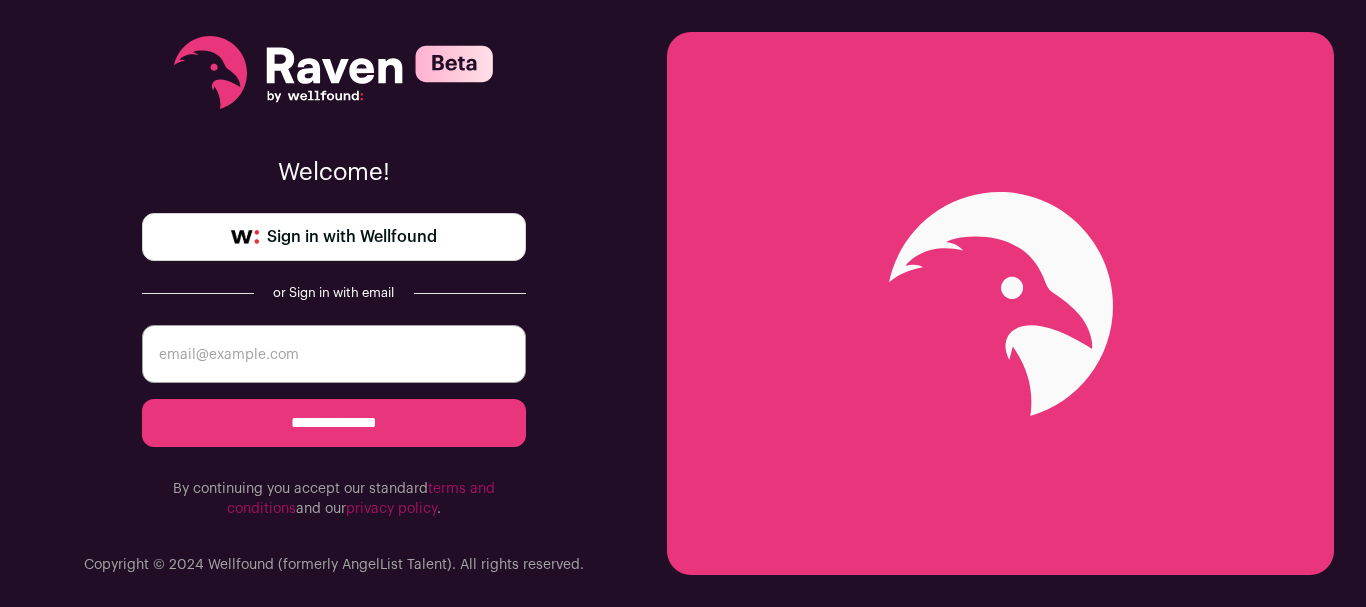 scroll, scrollTop: 0, scrollLeft: 0, axis: both 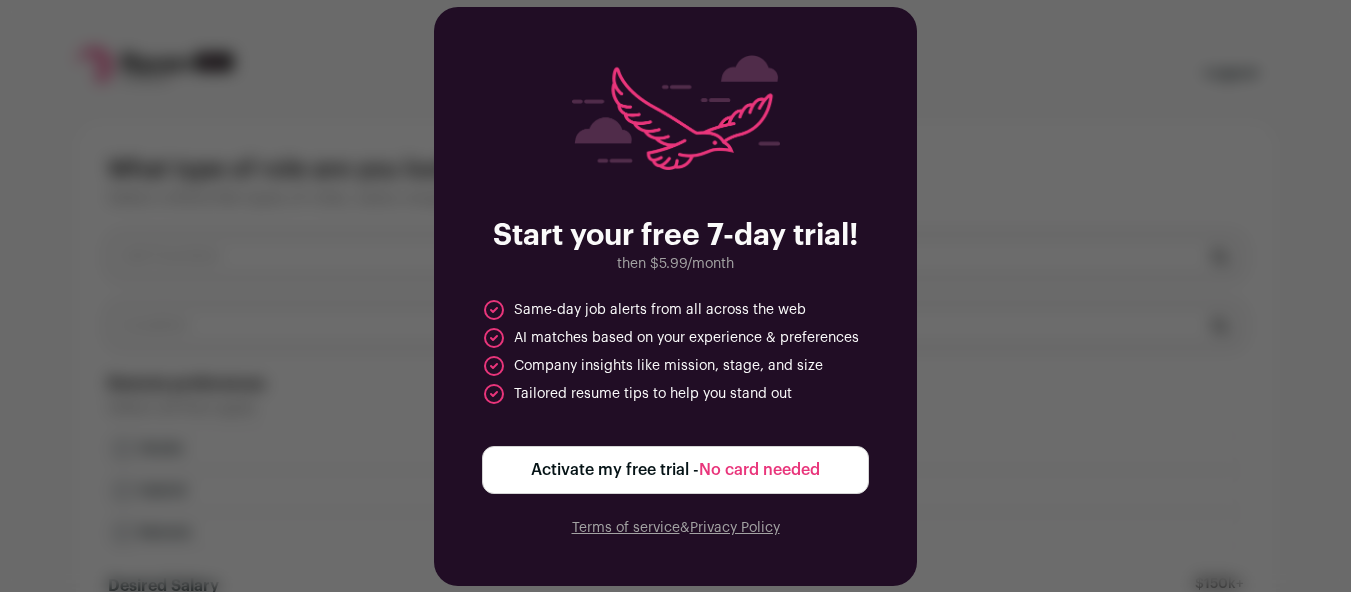 click on "Activate my free trial -
No card needed" at bounding box center (675, 470) 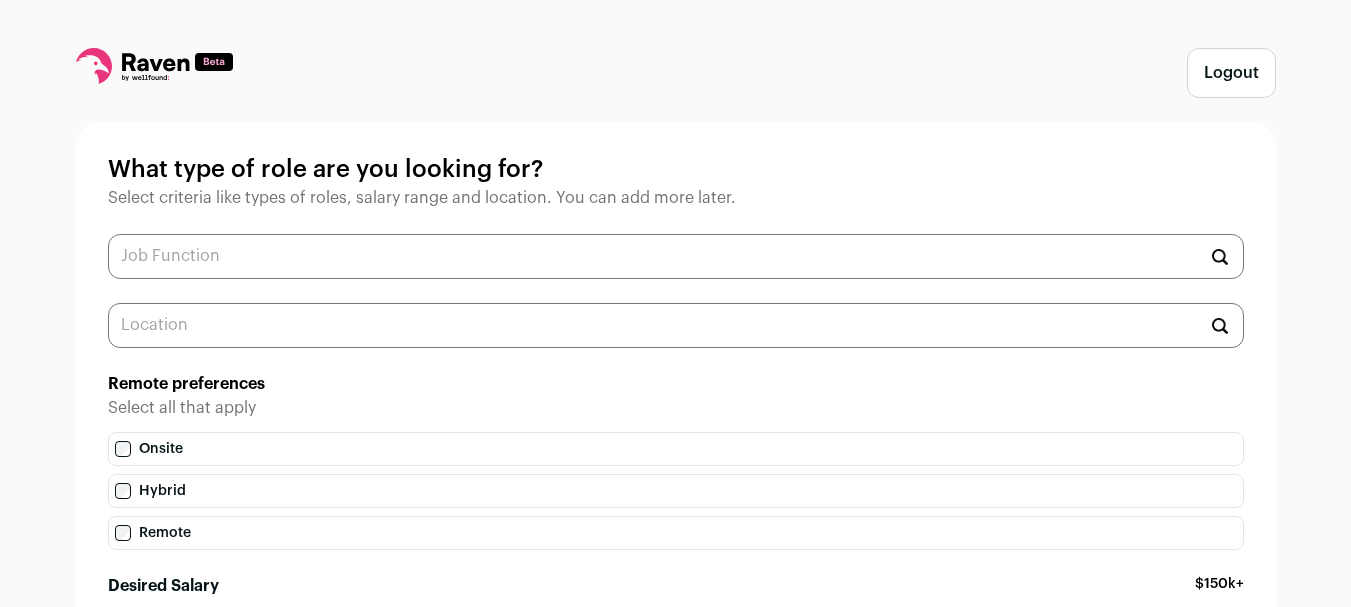 scroll, scrollTop: 0, scrollLeft: 0, axis: both 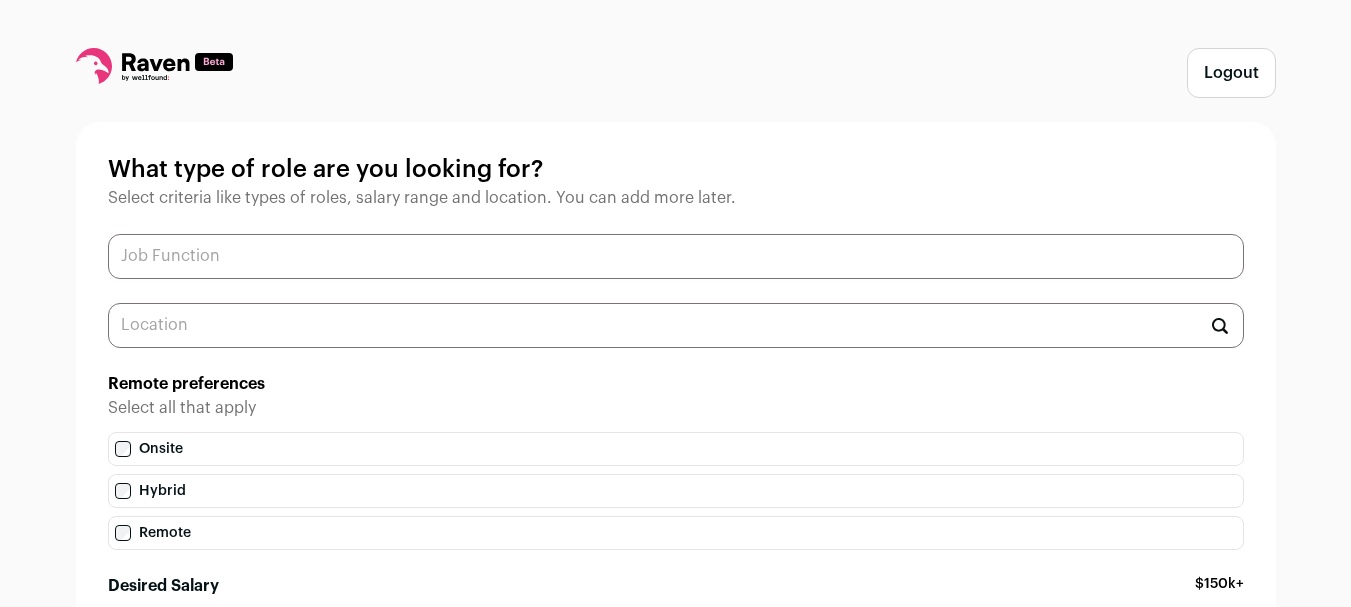 click at bounding box center [676, 256] 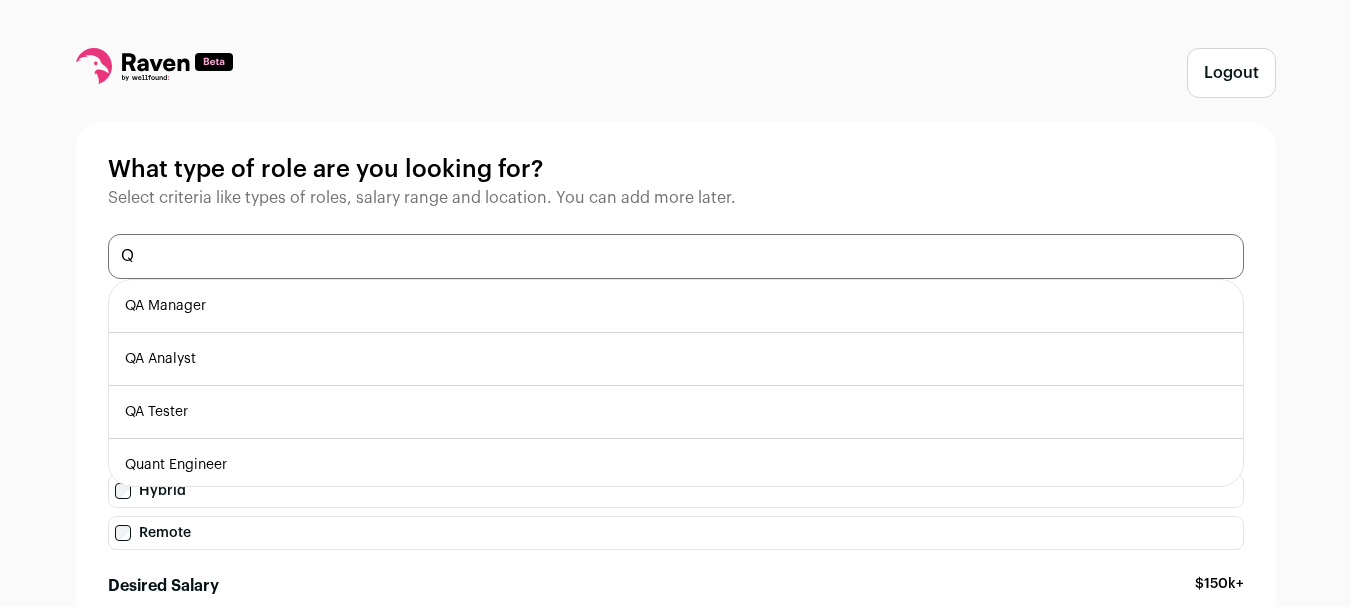 type on "Q" 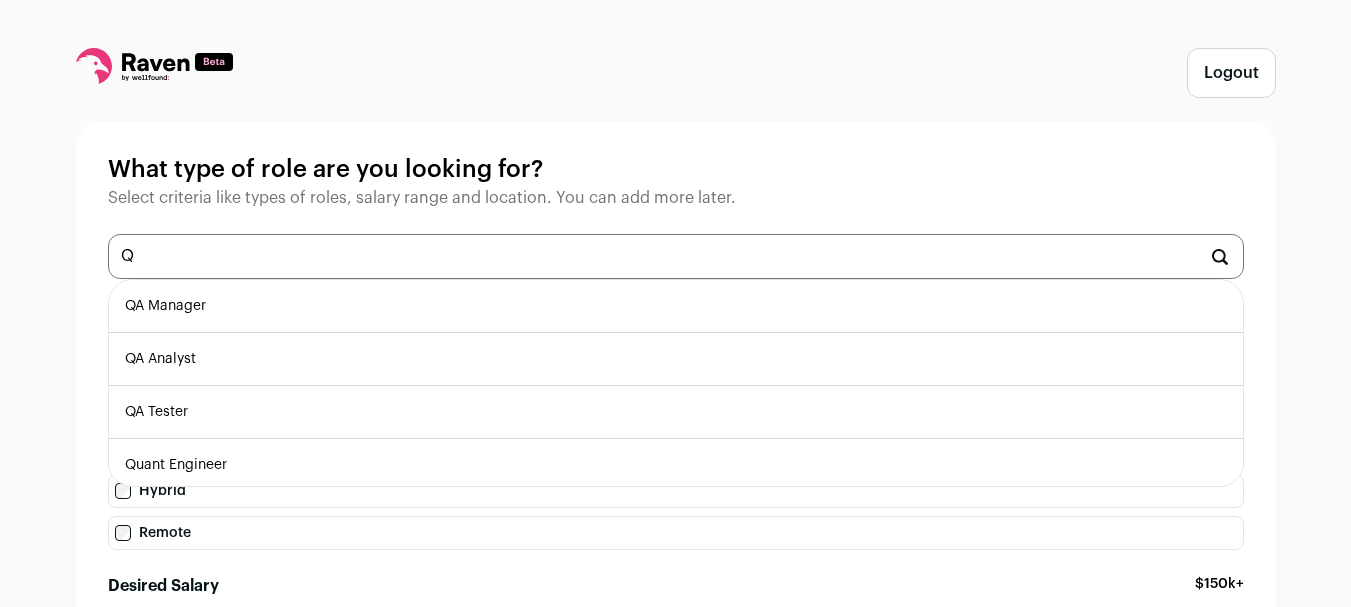 click on "QA Analyst" at bounding box center [676, 359] 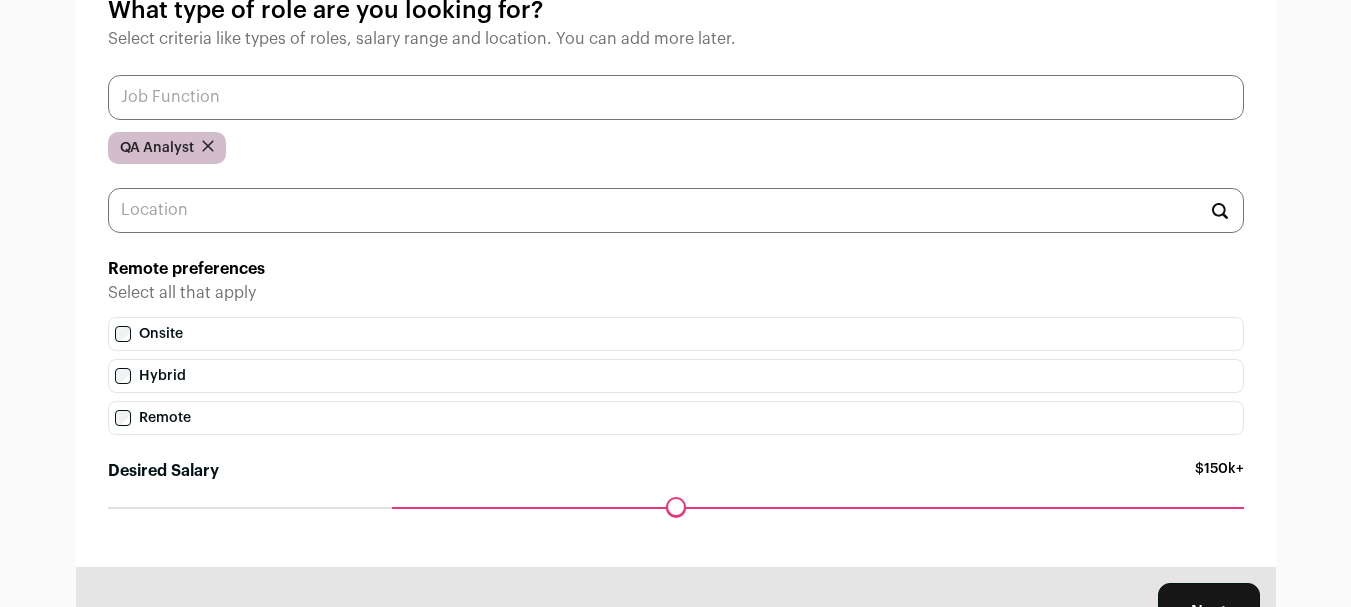 scroll, scrollTop: 200, scrollLeft: 0, axis: vertical 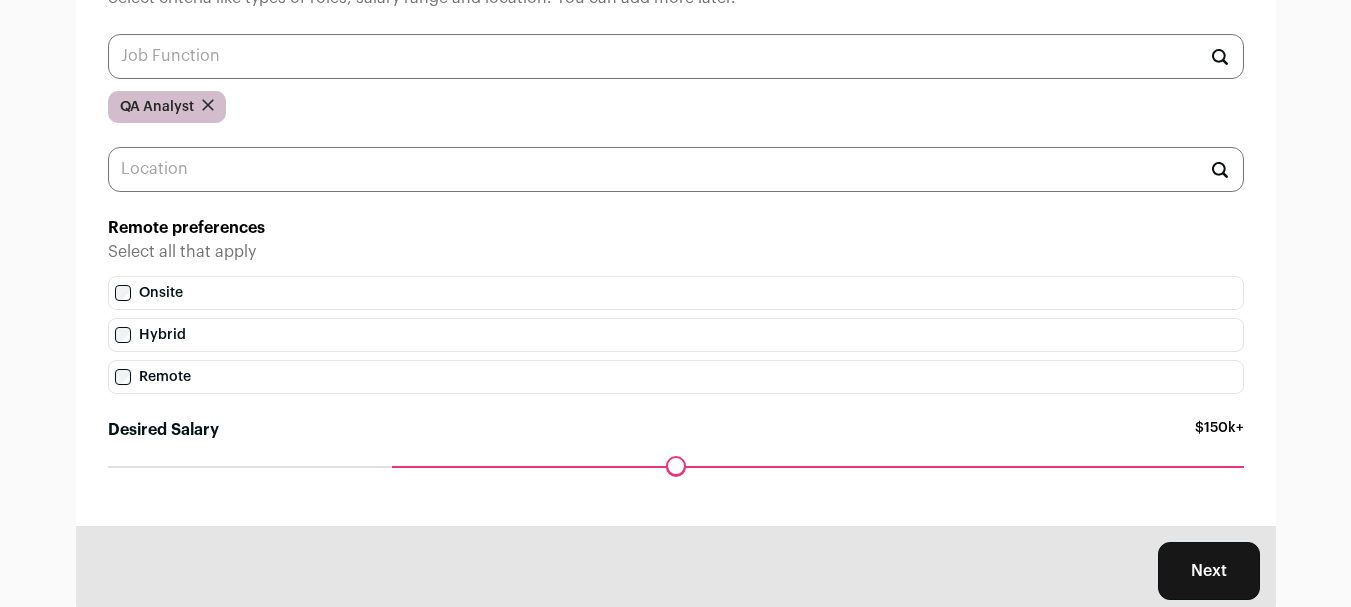 click on "Onsite" at bounding box center (676, 293) 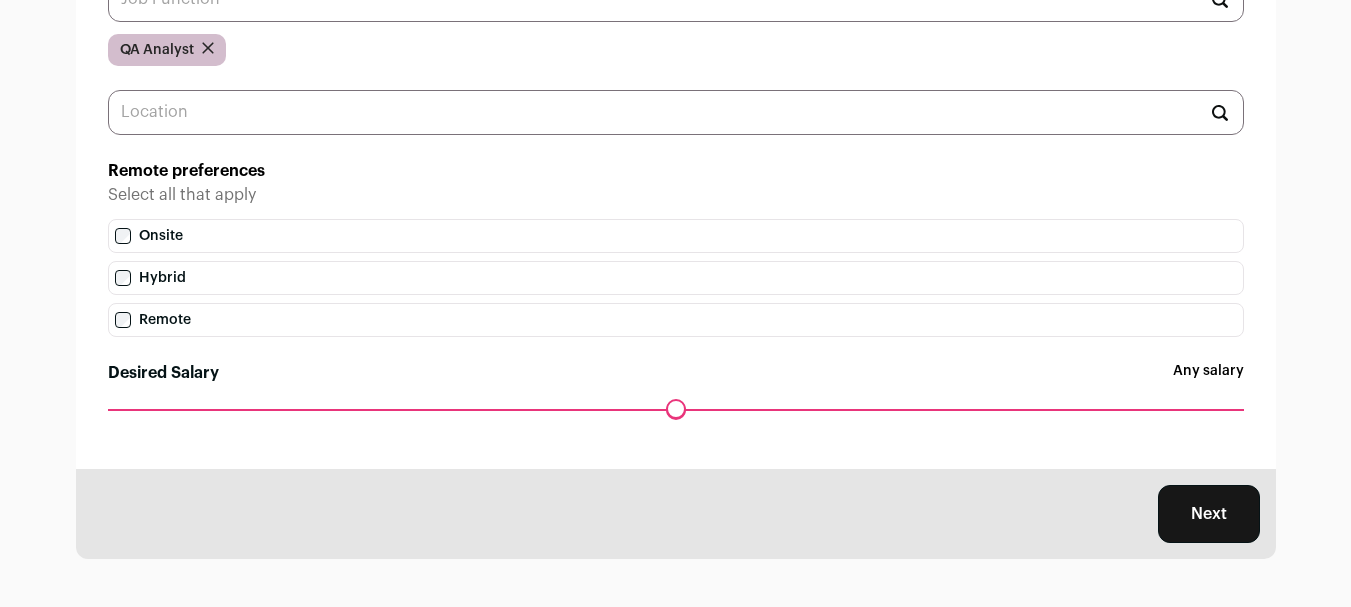 drag, startPoint x: 395, startPoint y: 411, endPoint x: 124, endPoint y: 406, distance: 271.0461 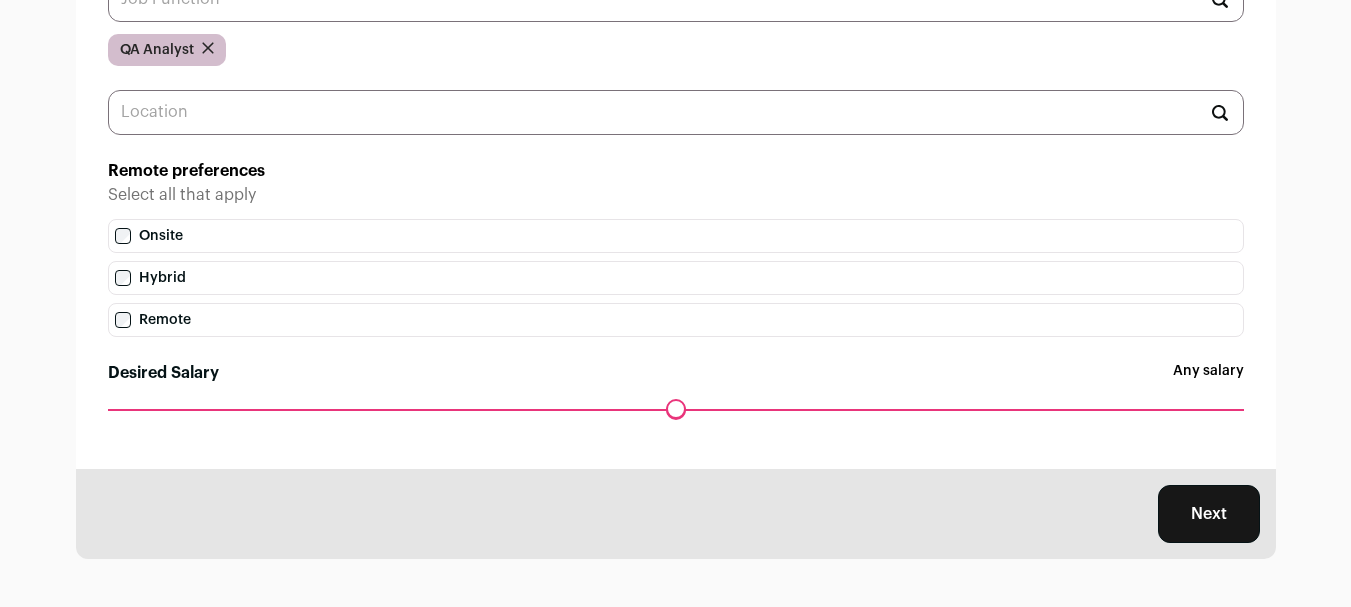 click on "Desired Salary" at bounding box center [676, 409] 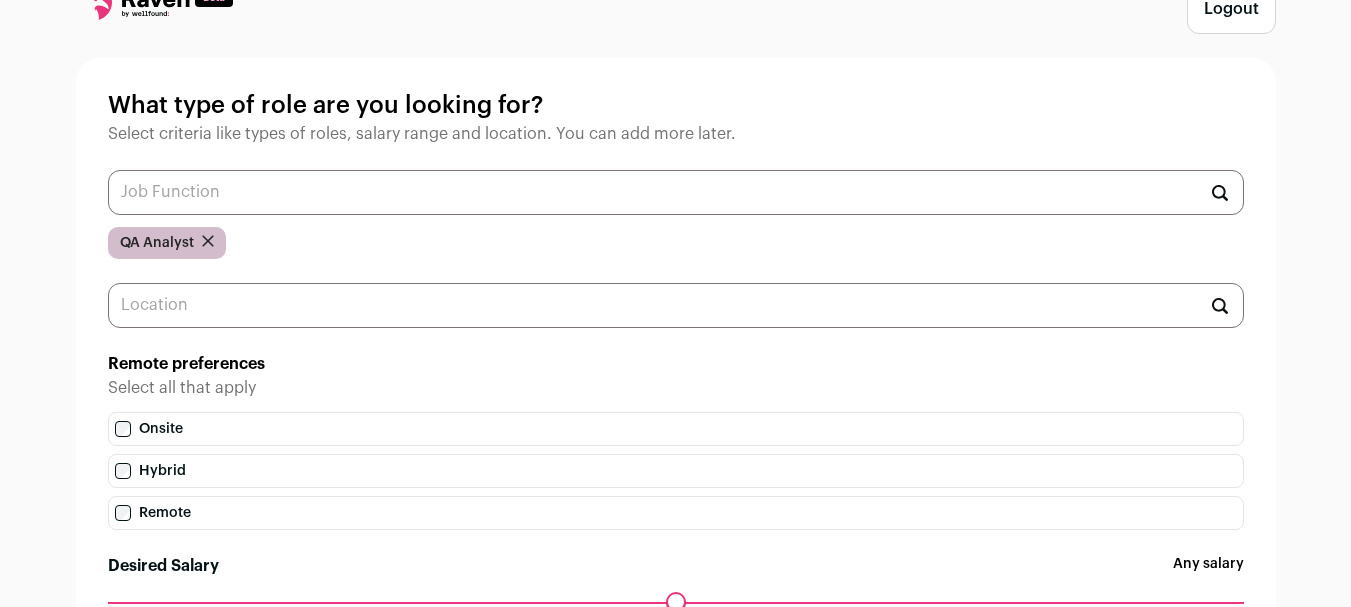 scroll, scrollTop: 49, scrollLeft: 0, axis: vertical 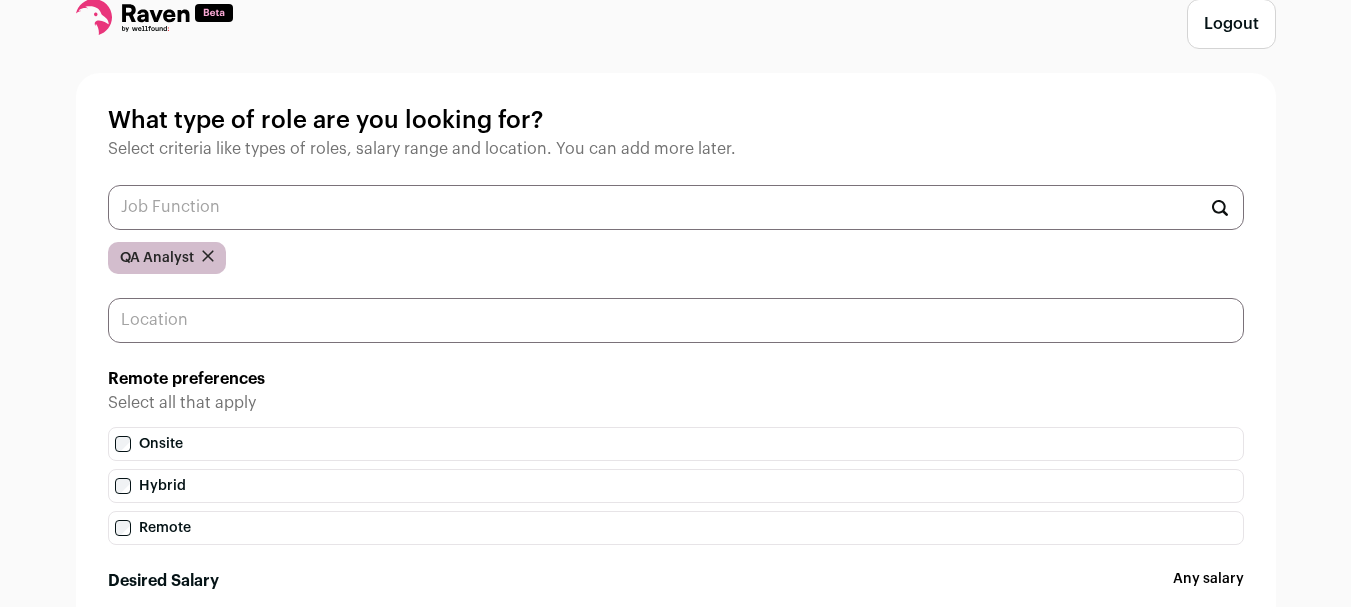 click at bounding box center (676, 320) 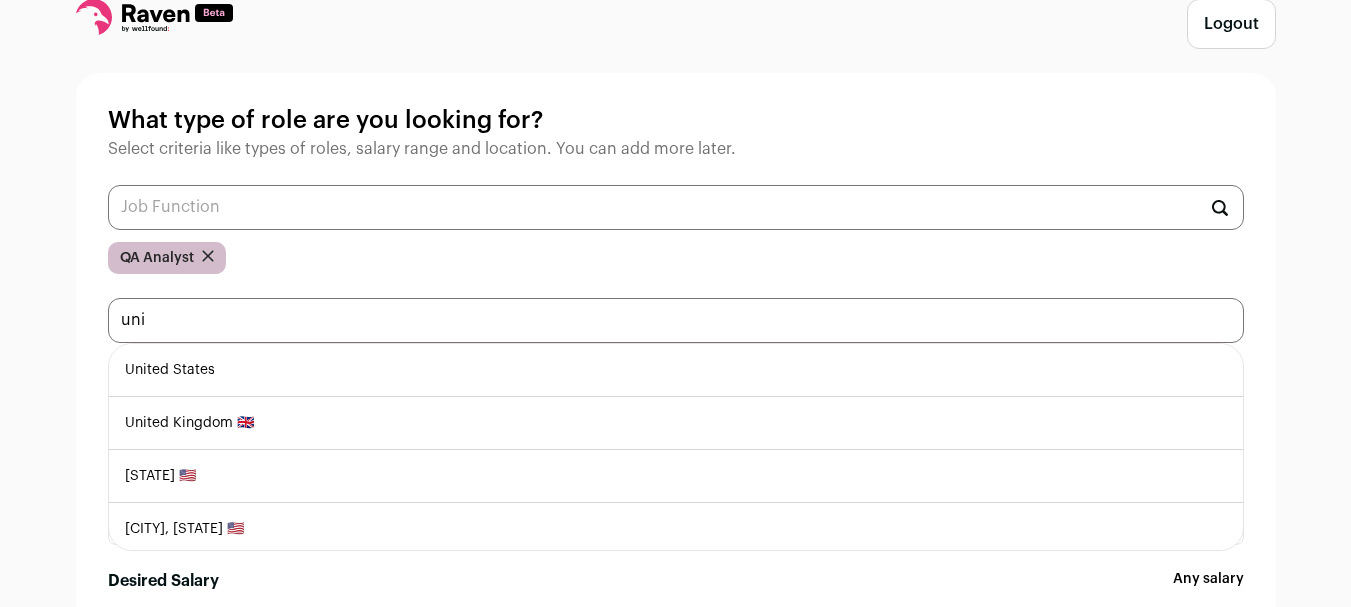 type on "uni" 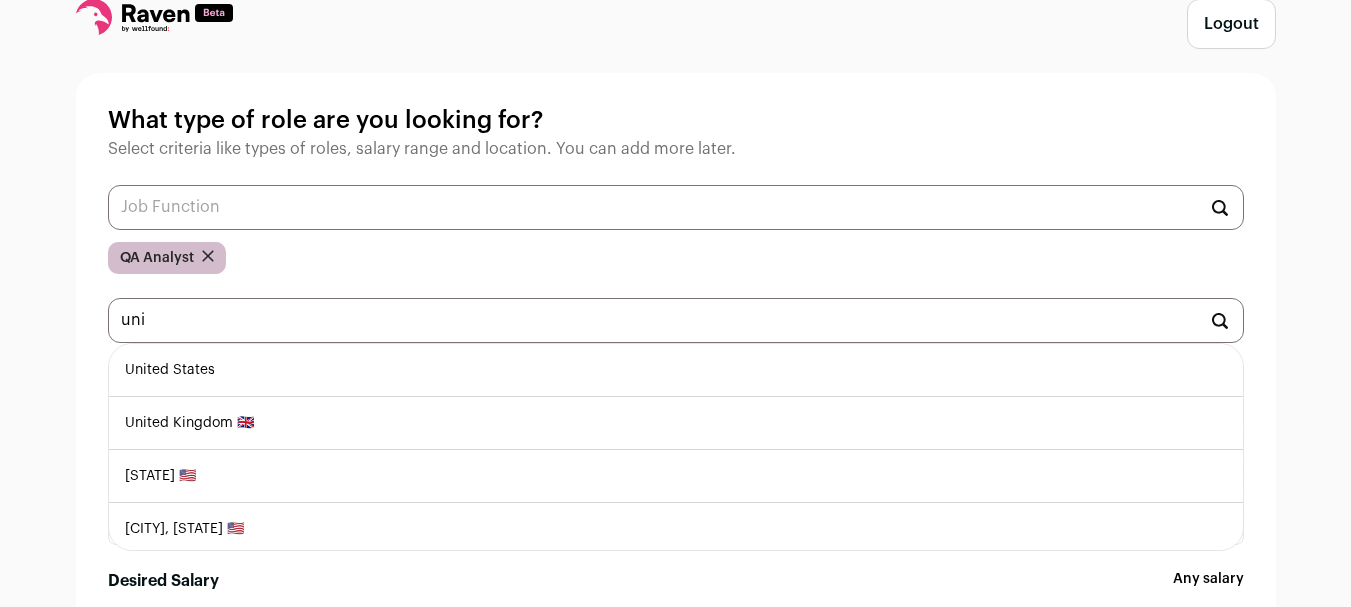 click on "United States" at bounding box center [676, 370] 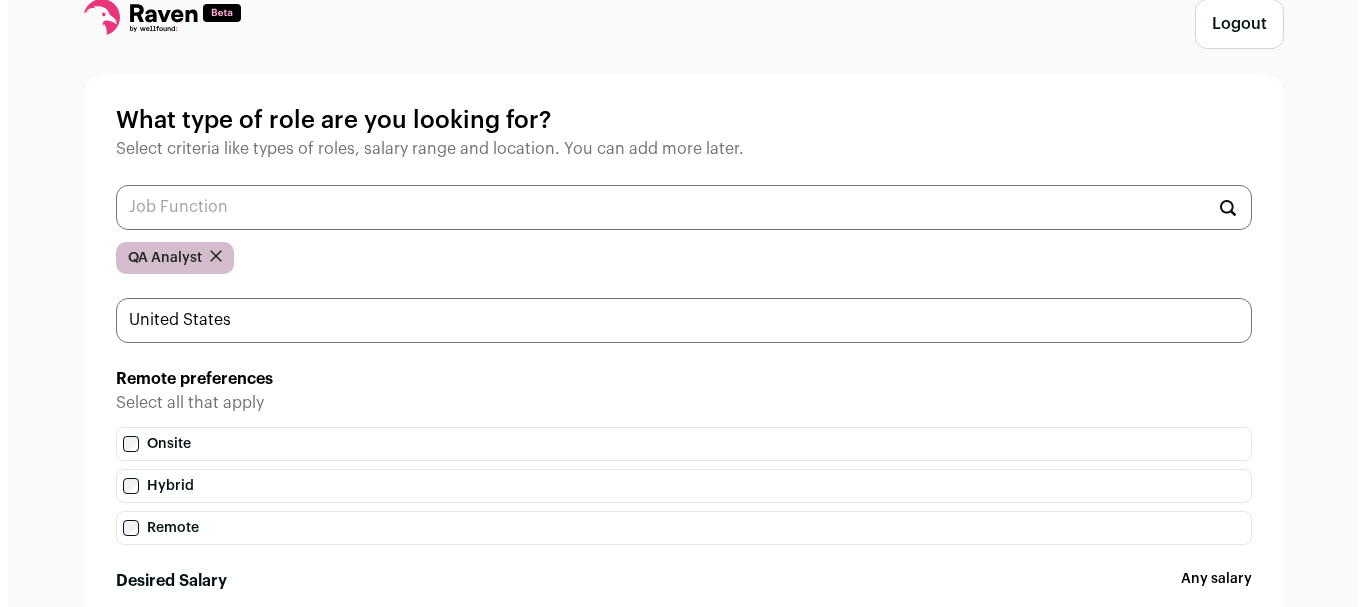 scroll, scrollTop: 0, scrollLeft: 0, axis: both 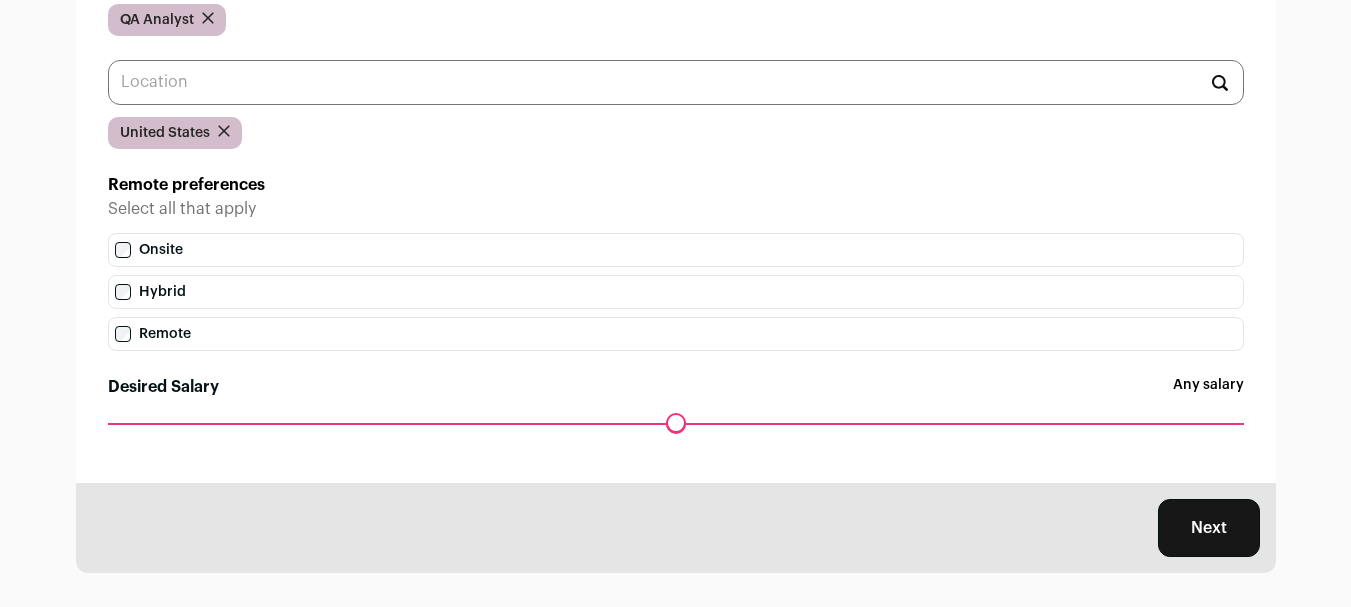 click on "Next" at bounding box center [1209, 528] 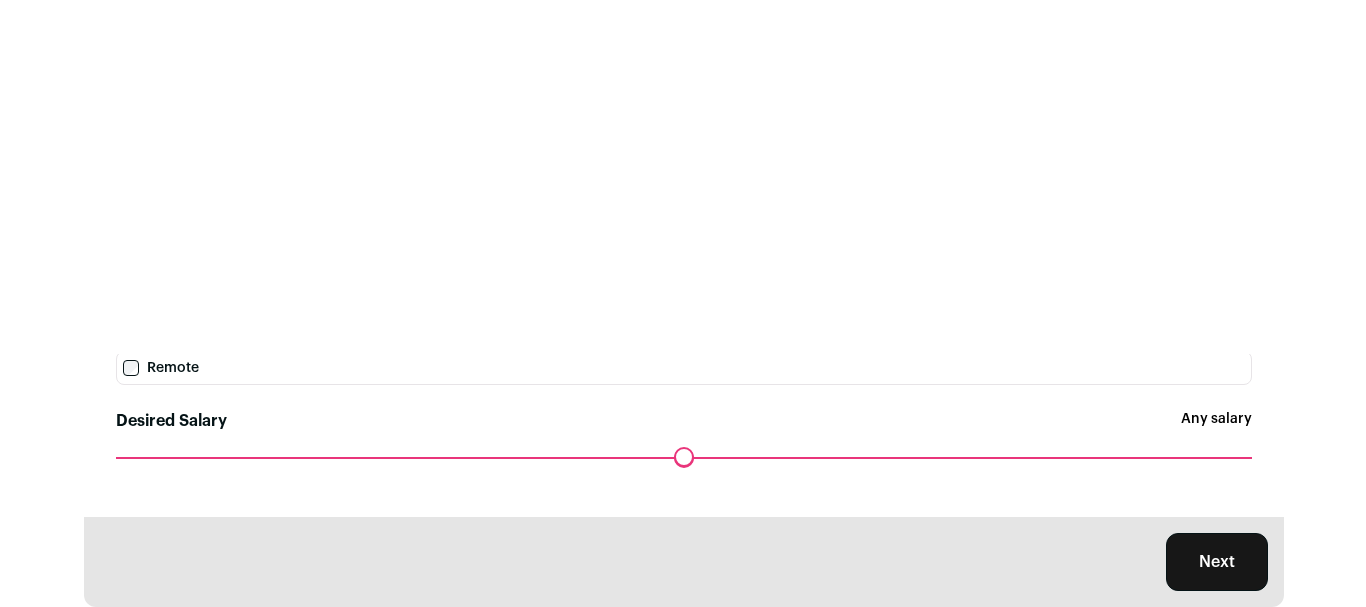 scroll, scrollTop: 0, scrollLeft: 0, axis: both 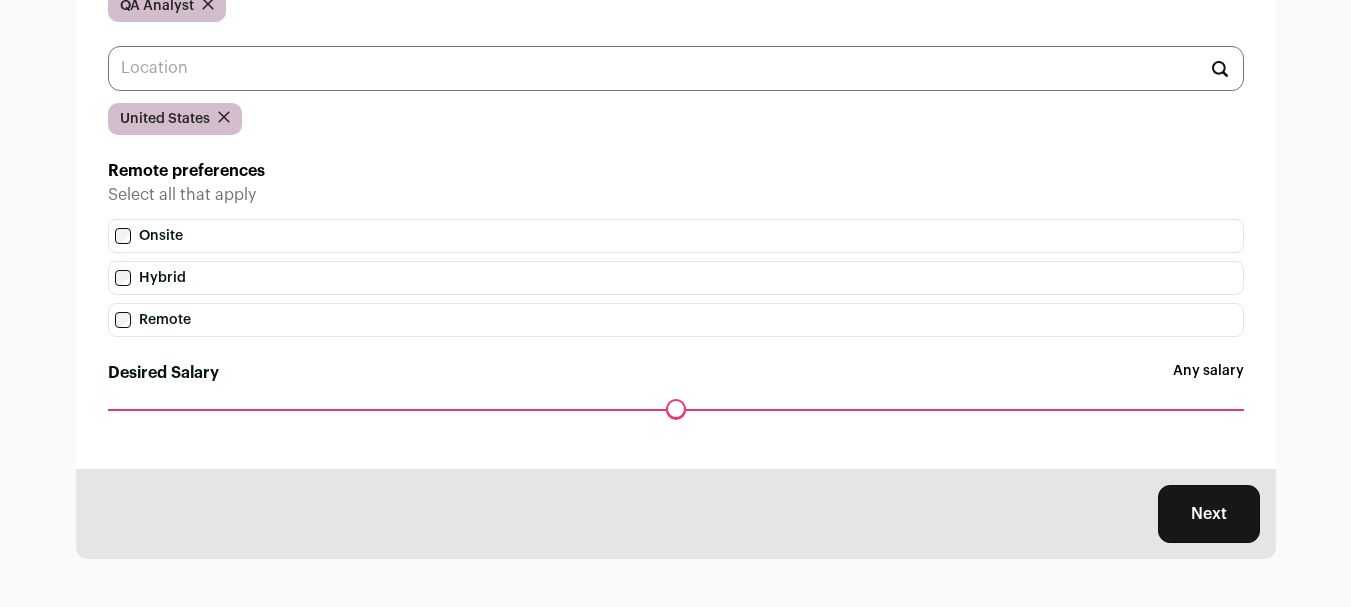 click on "Next" at bounding box center [1209, 514] 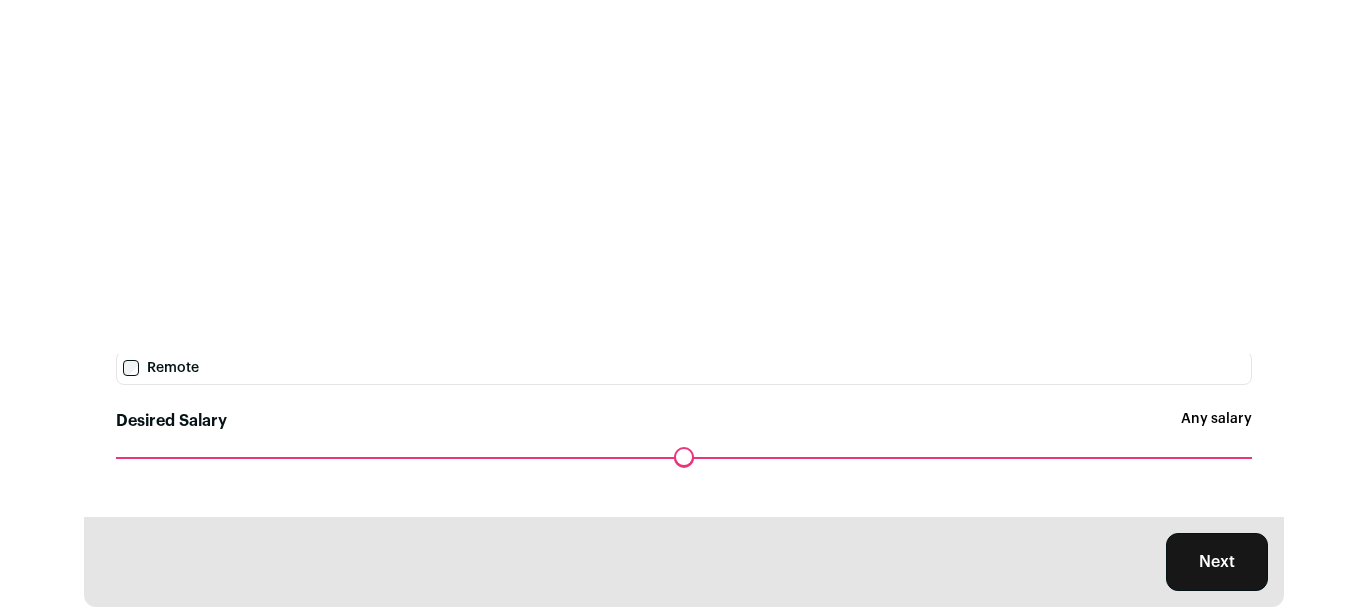 scroll, scrollTop: 0, scrollLeft: 0, axis: both 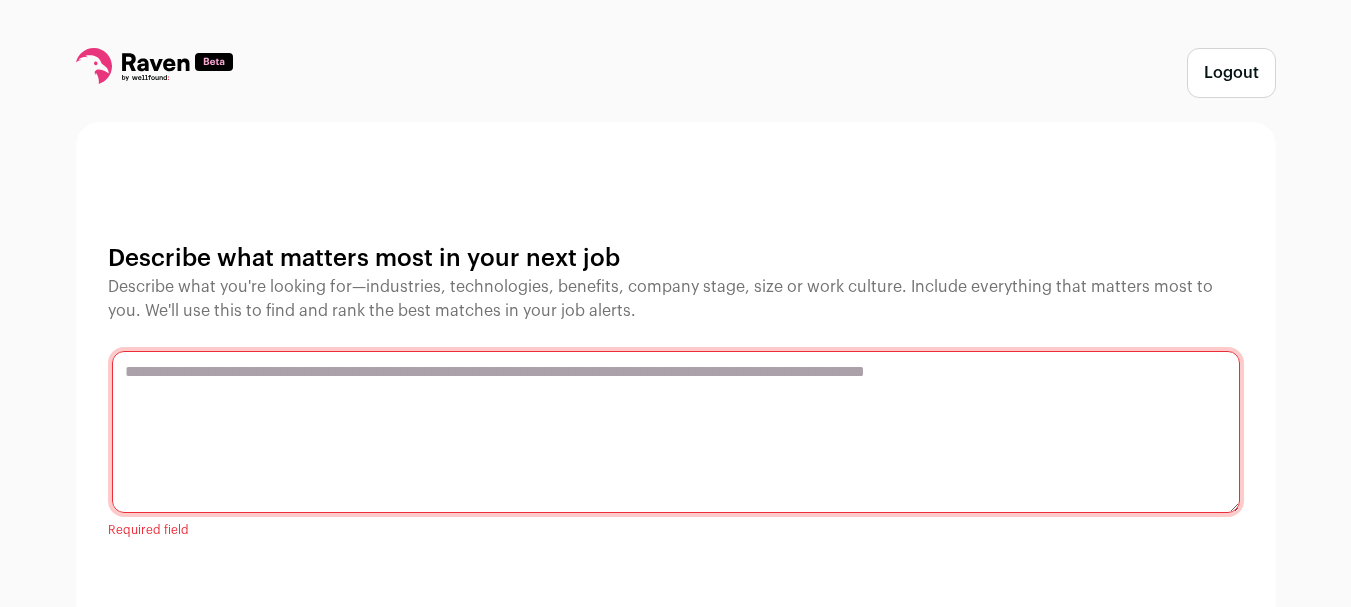 click at bounding box center [676, 432] 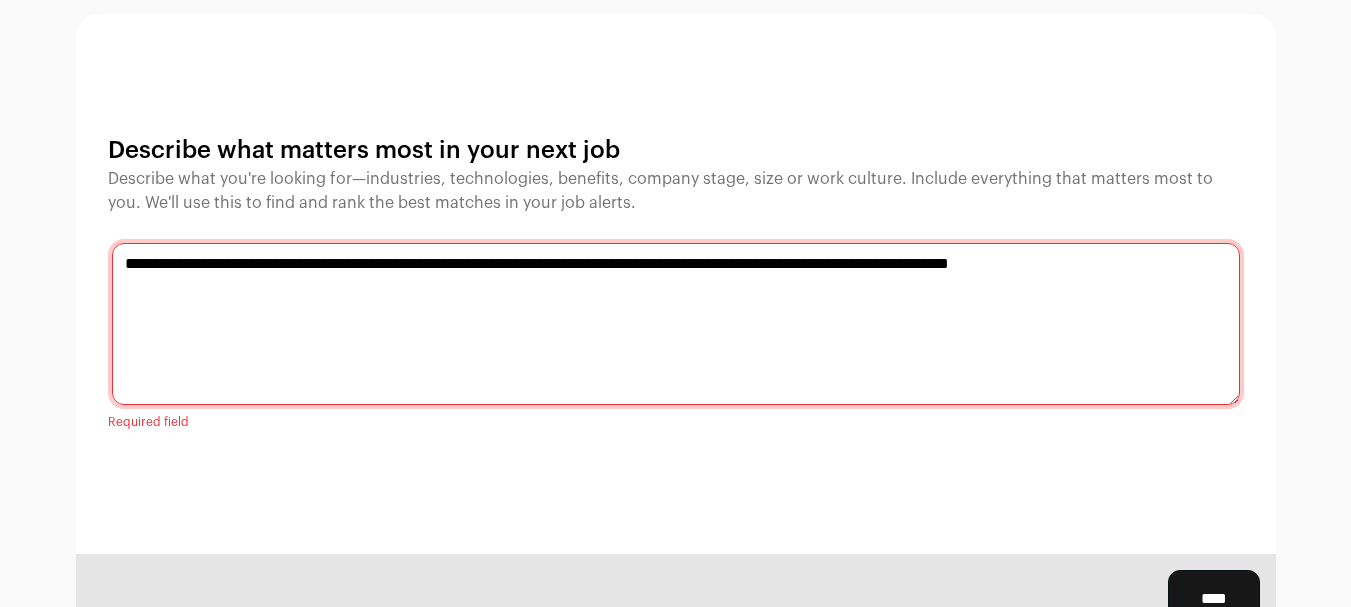 scroll, scrollTop: 133, scrollLeft: 0, axis: vertical 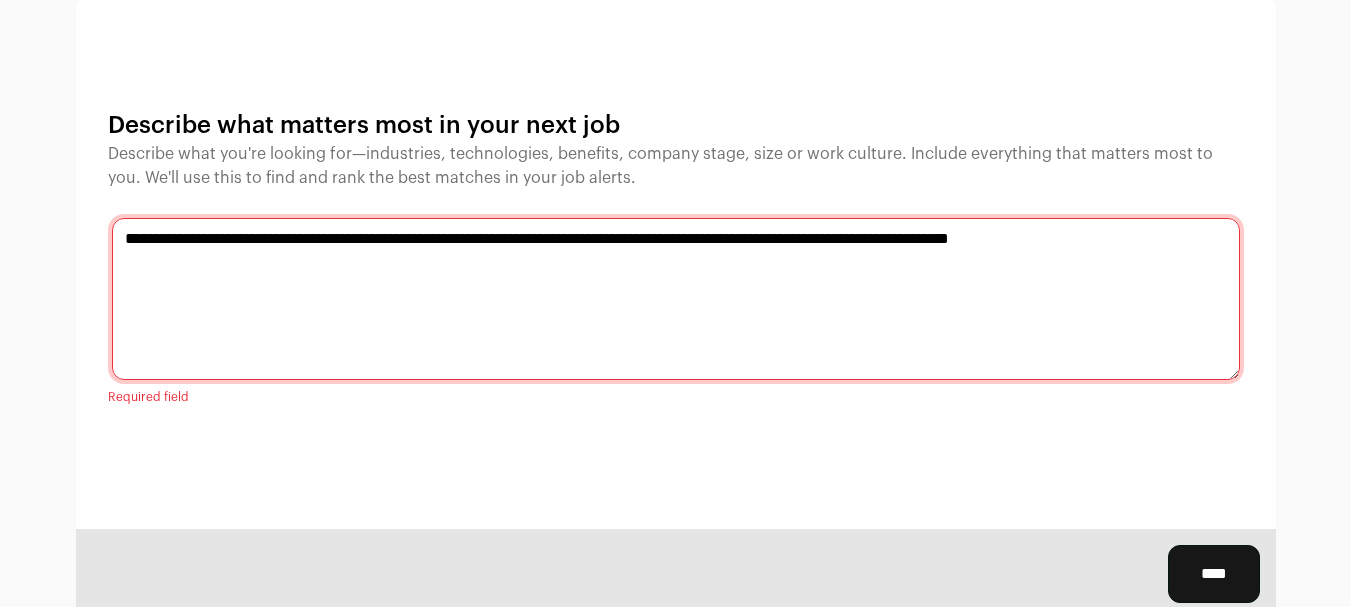 type on "**********" 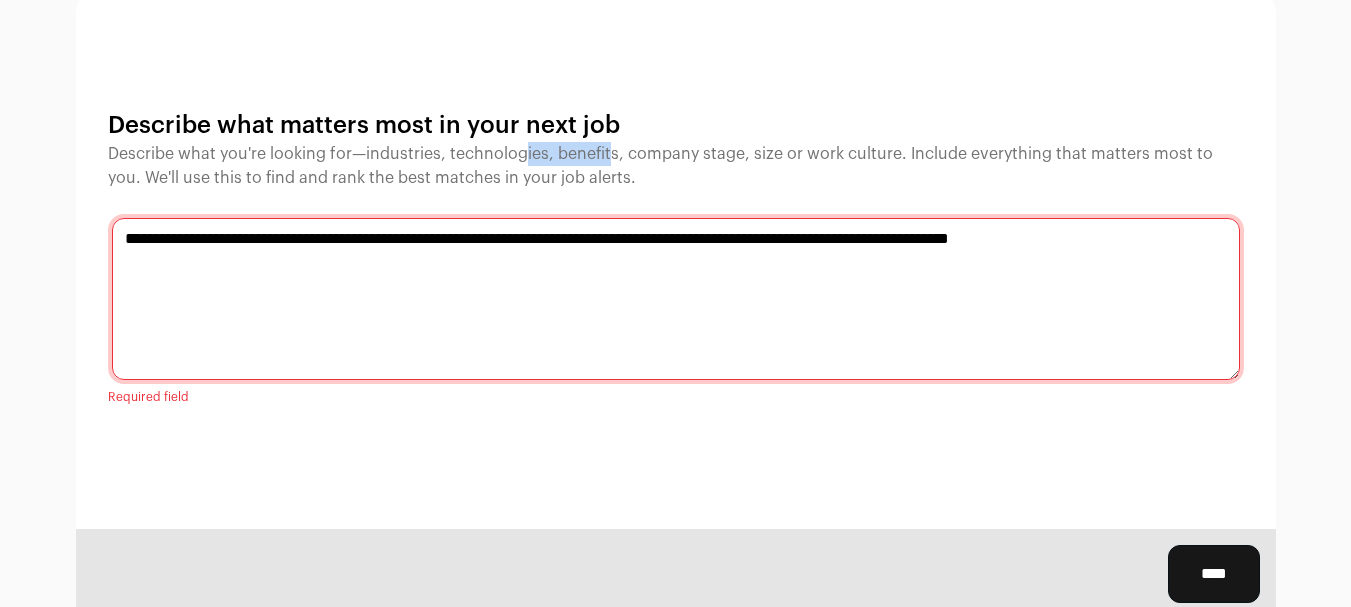 click on "Describe what you're looking for—industries, technologies, benefits, company stage, size or work culture. Include everything that matters most to you. We'll use this to find and rank the best matches in your job alerts." at bounding box center [676, 166] 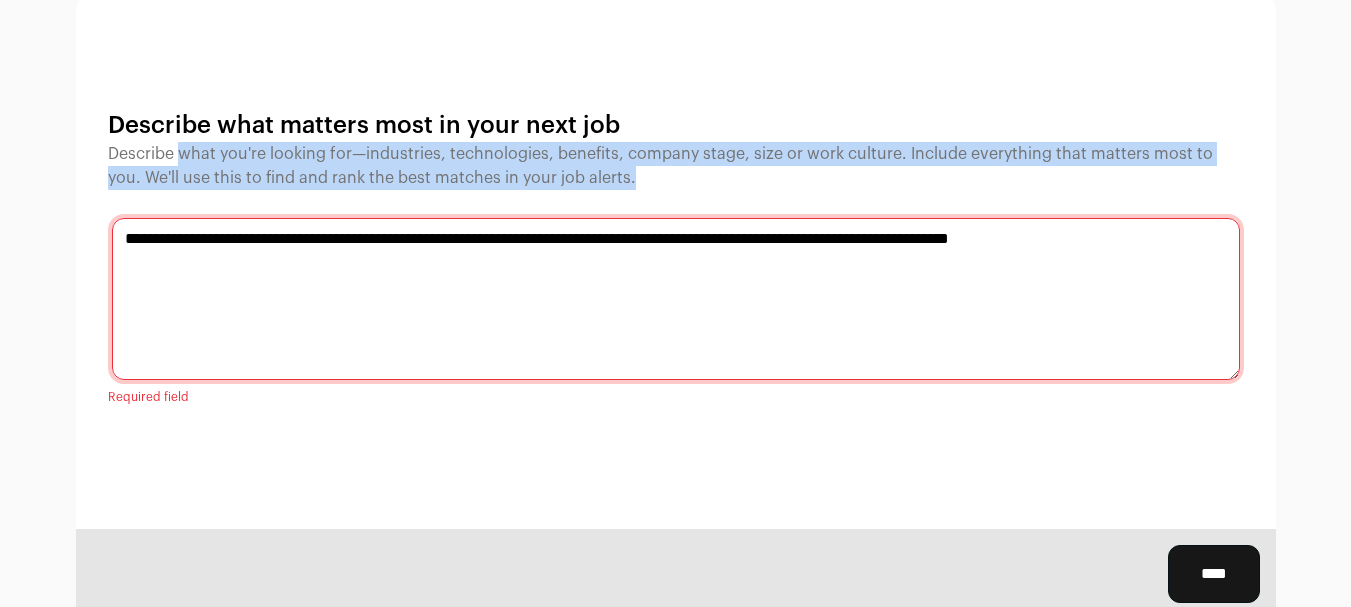 click on "Describe what you're looking for—industries, technologies, benefits, company stage, size or work culture. Include everything that matters most to you. We'll use this to find and rank the best matches in your job alerts." at bounding box center [676, 166] 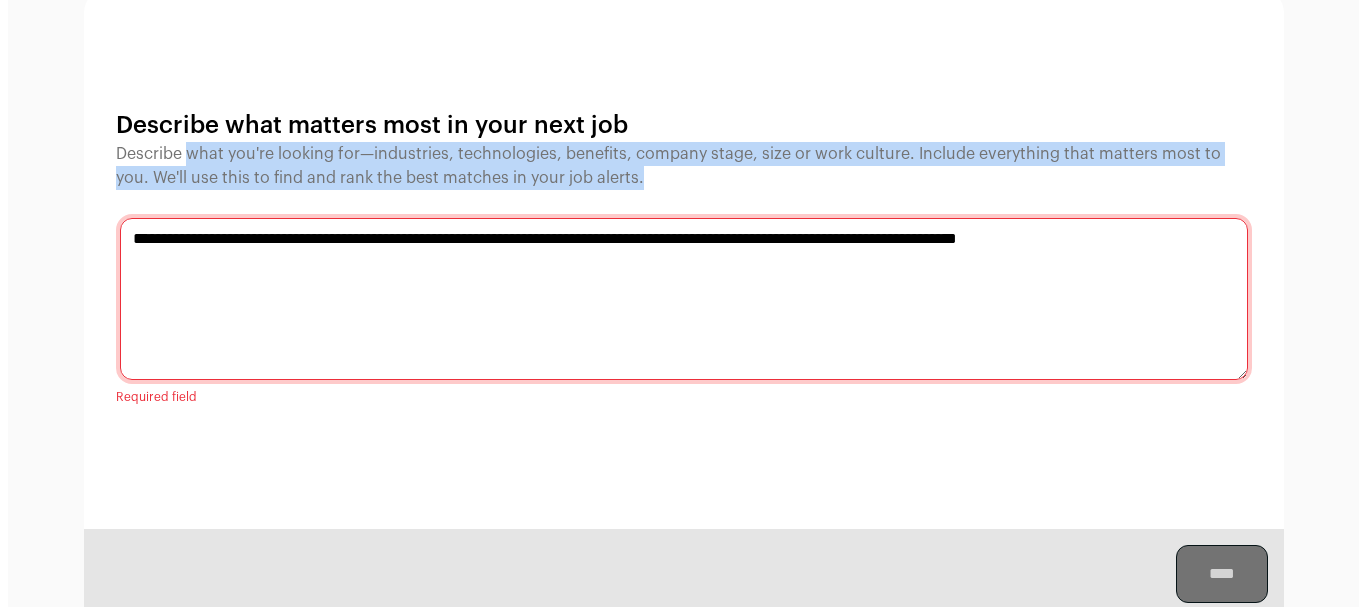 scroll, scrollTop: 0, scrollLeft: 0, axis: both 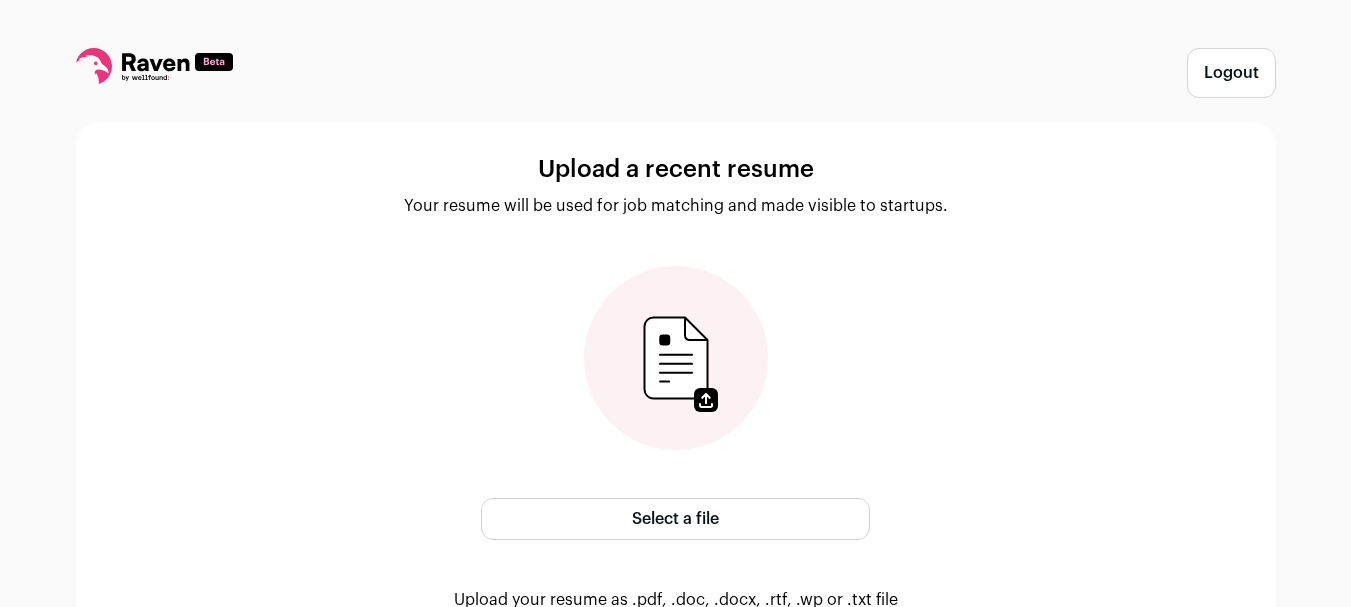 click on "Select a file" at bounding box center (675, 519) 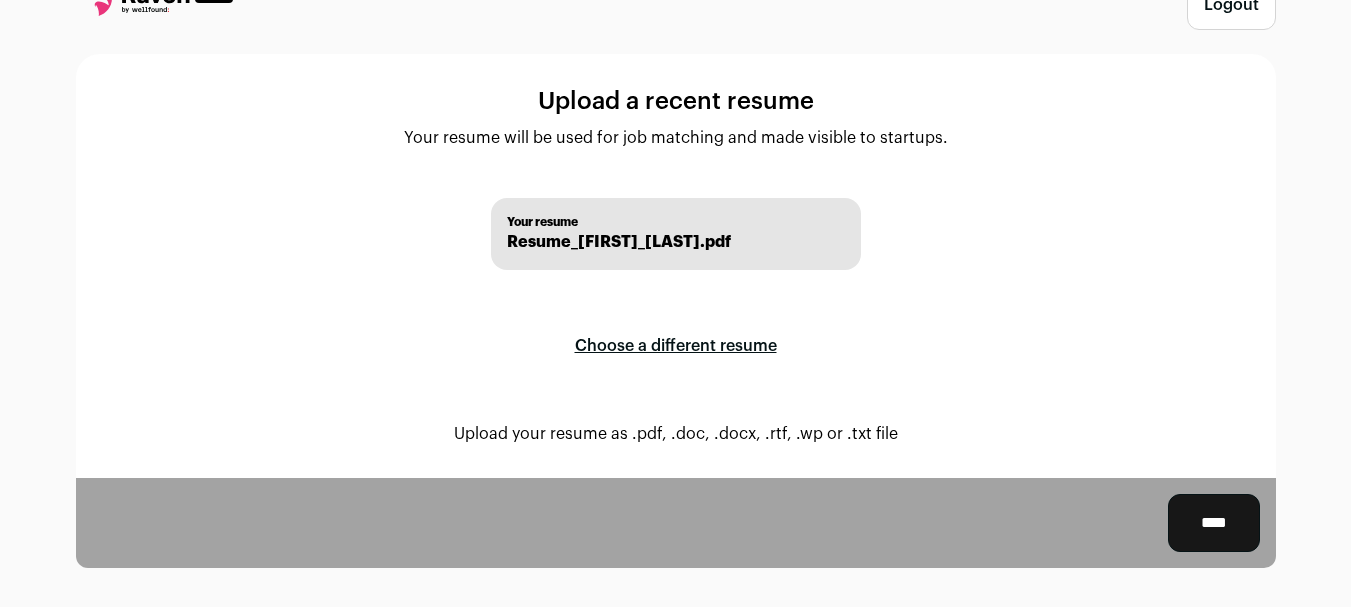 scroll, scrollTop: 77, scrollLeft: 0, axis: vertical 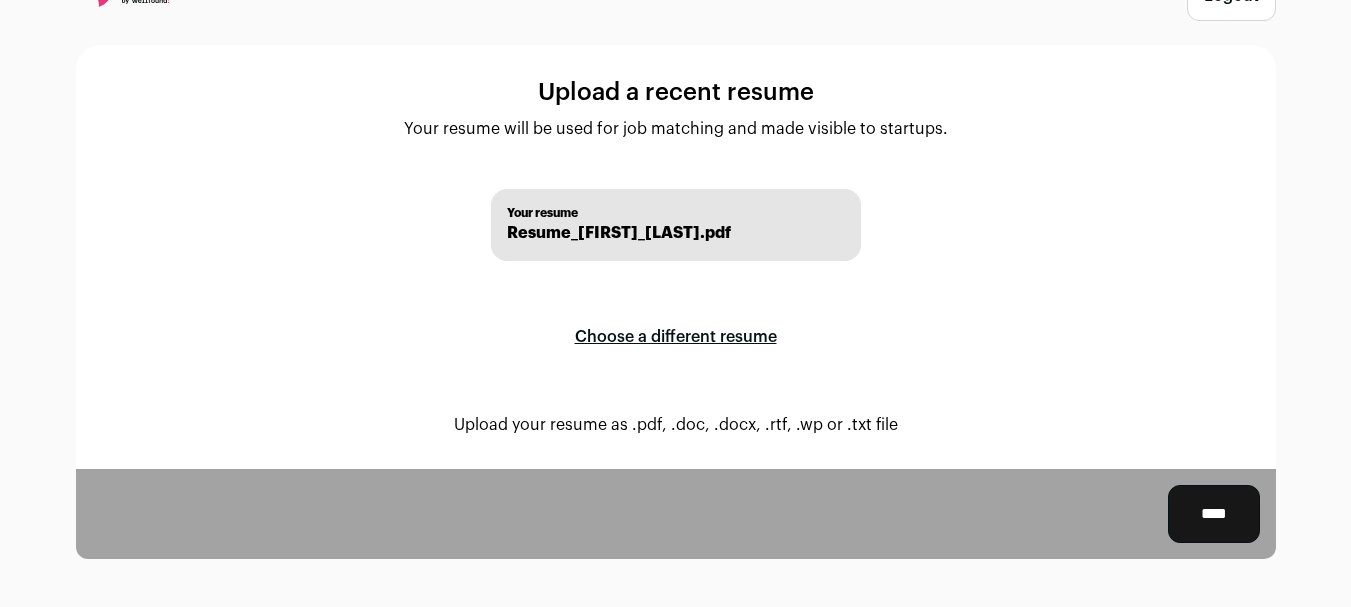 click on "****" at bounding box center [1214, 514] 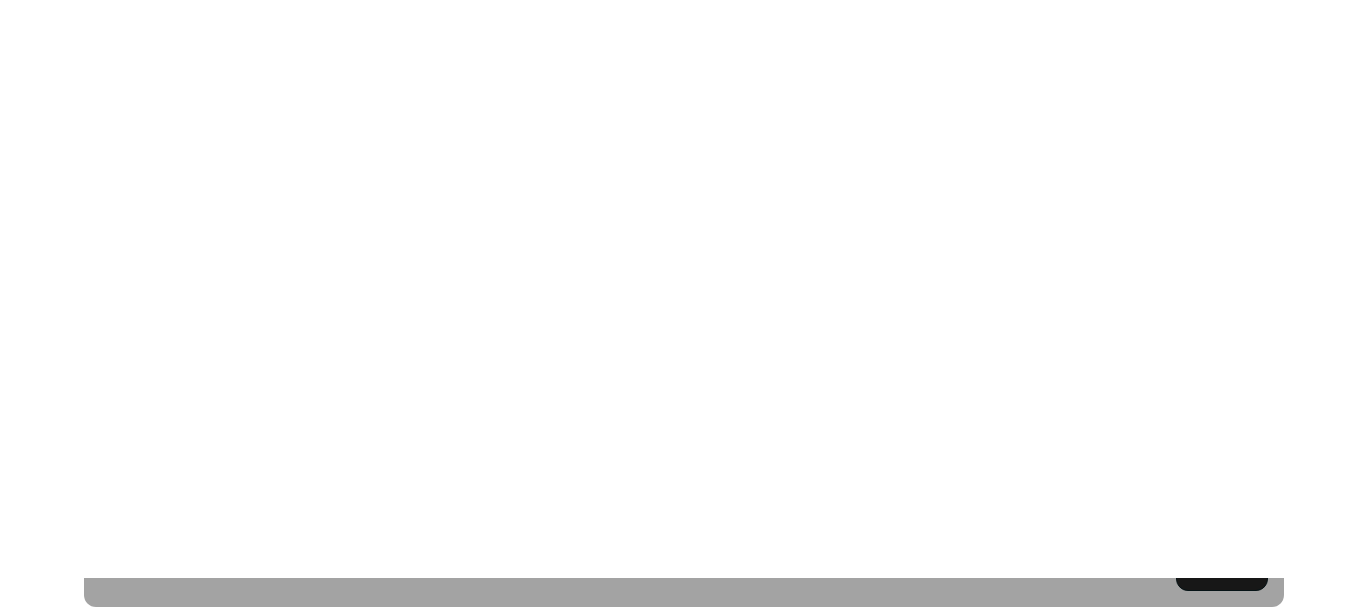 scroll, scrollTop: 0, scrollLeft: 0, axis: both 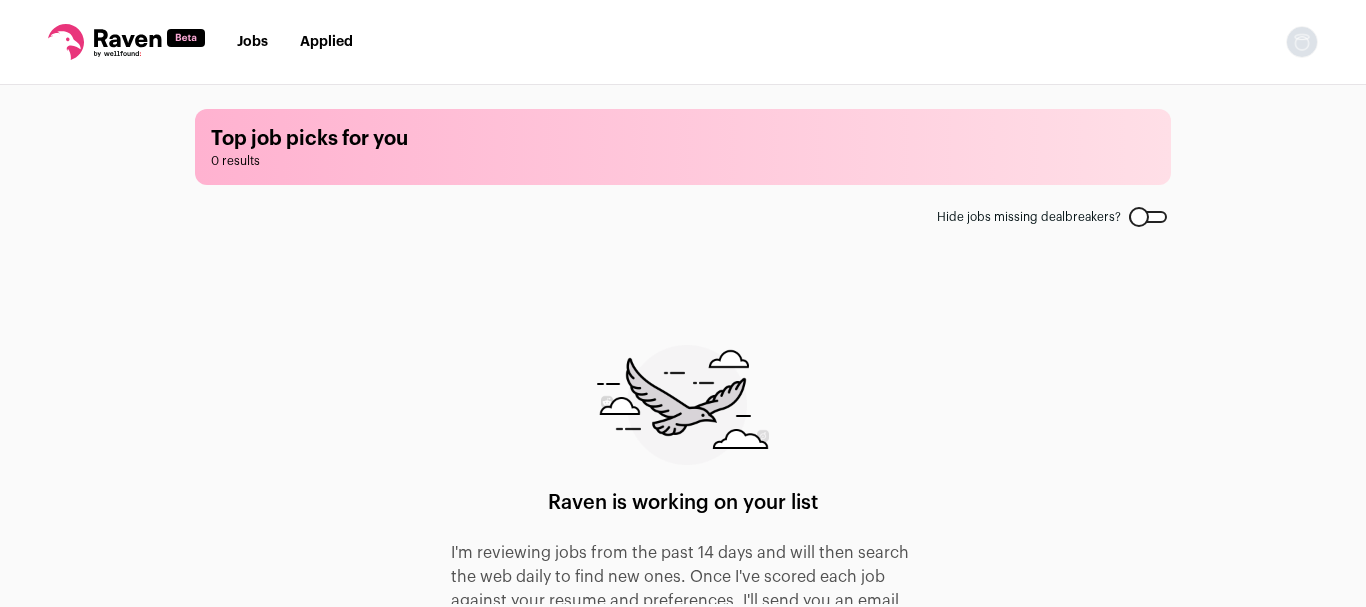 click on "Jobs" at bounding box center (252, 42) 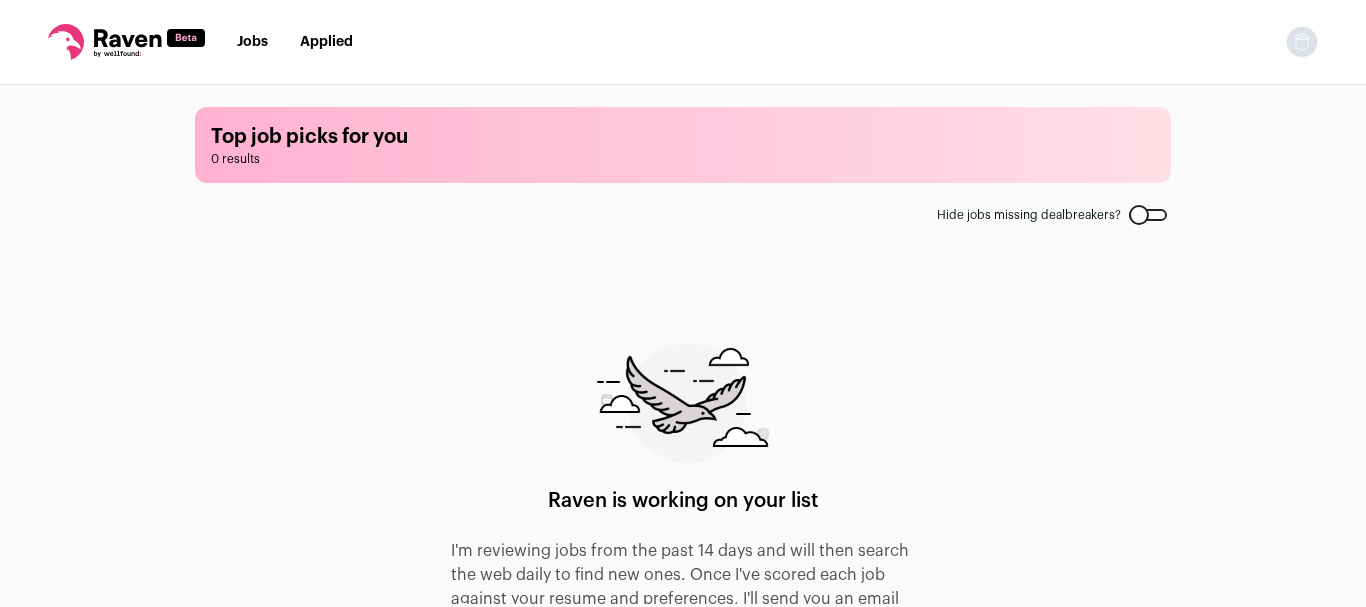 scroll, scrollTop: 0, scrollLeft: 0, axis: both 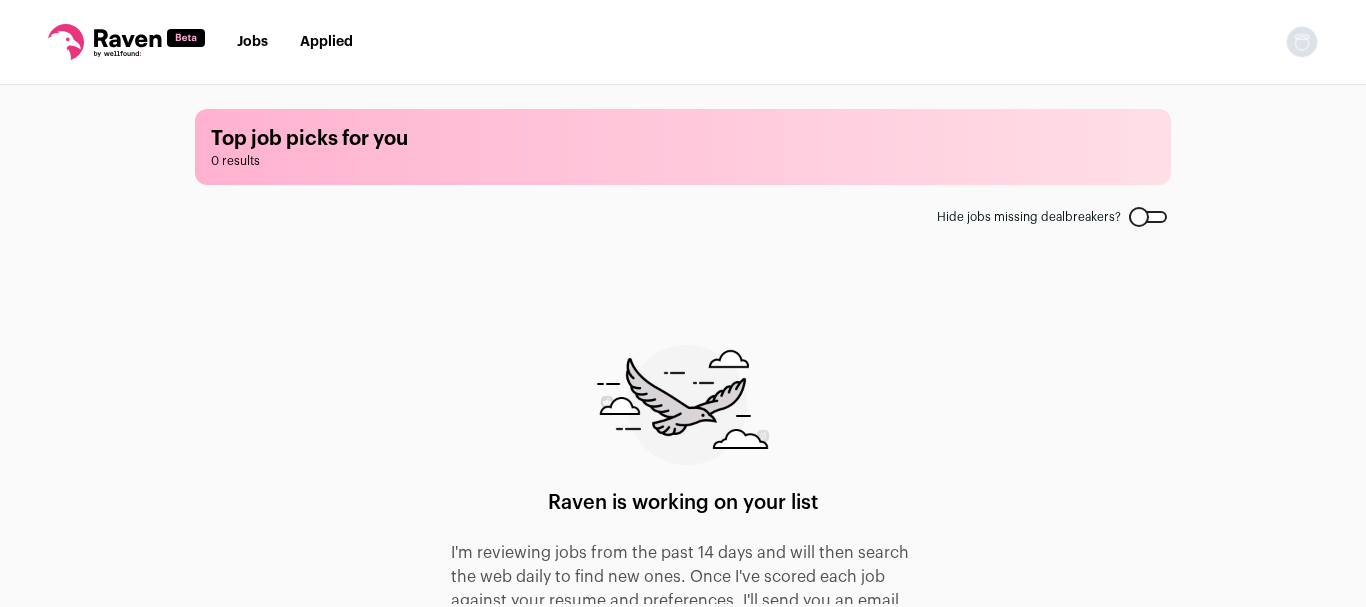 click at bounding box center (126, 42) 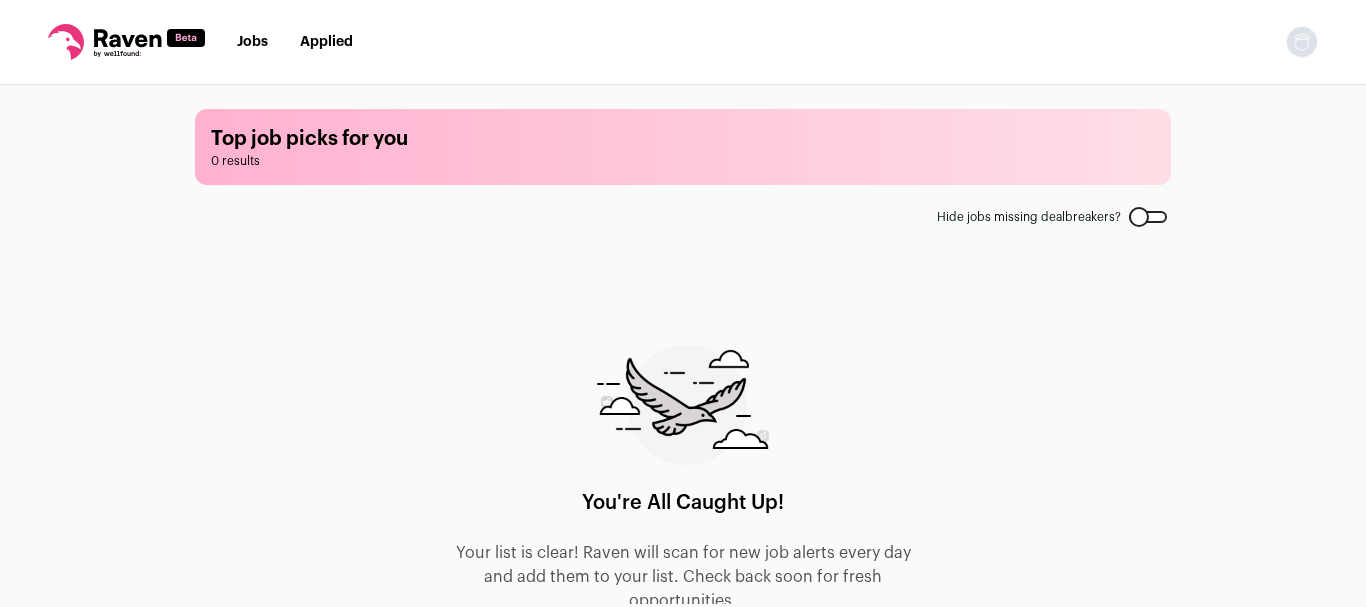 scroll, scrollTop: 0, scrollLeft: 0, axis: both 